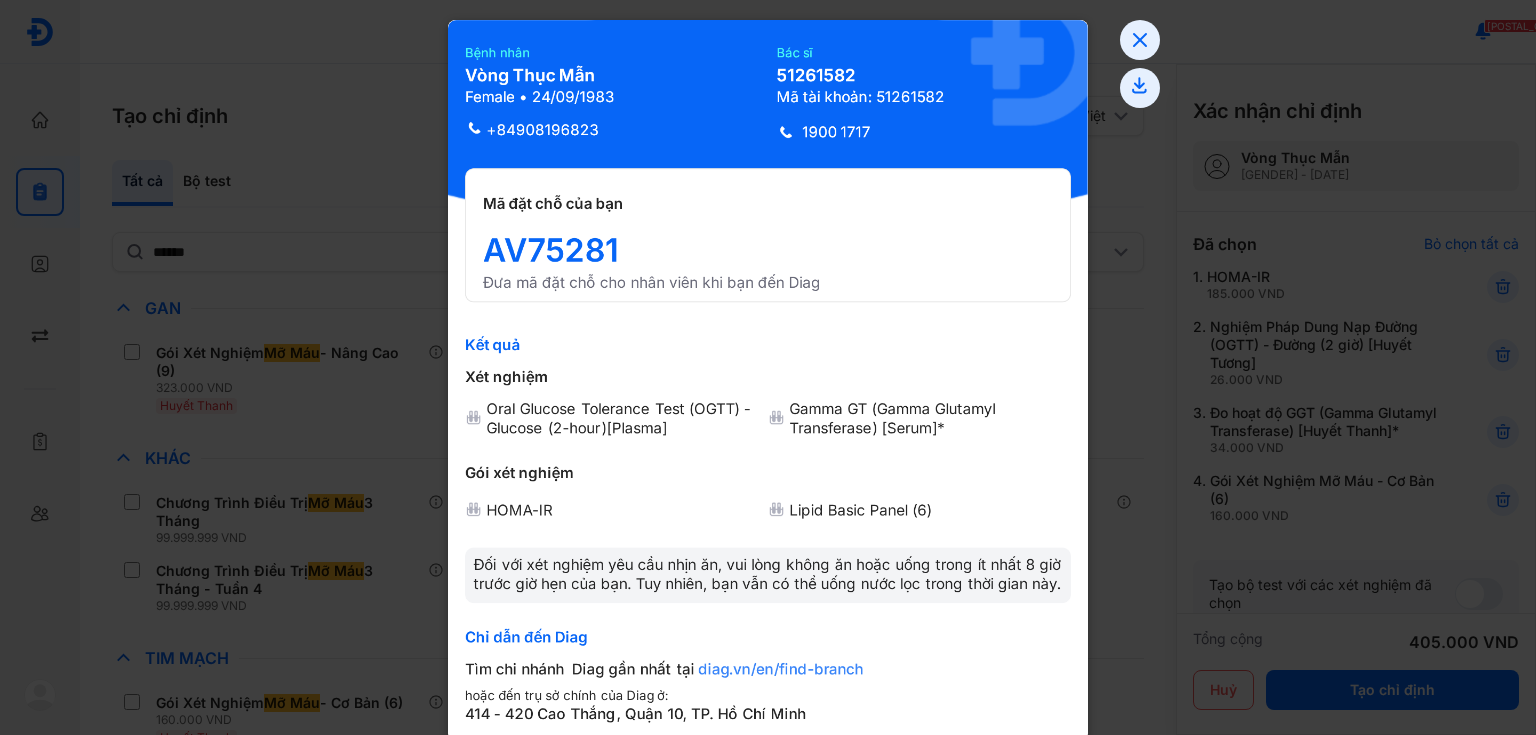 scroll, scrollTop: 0, scrollLeft: 0, axis: both 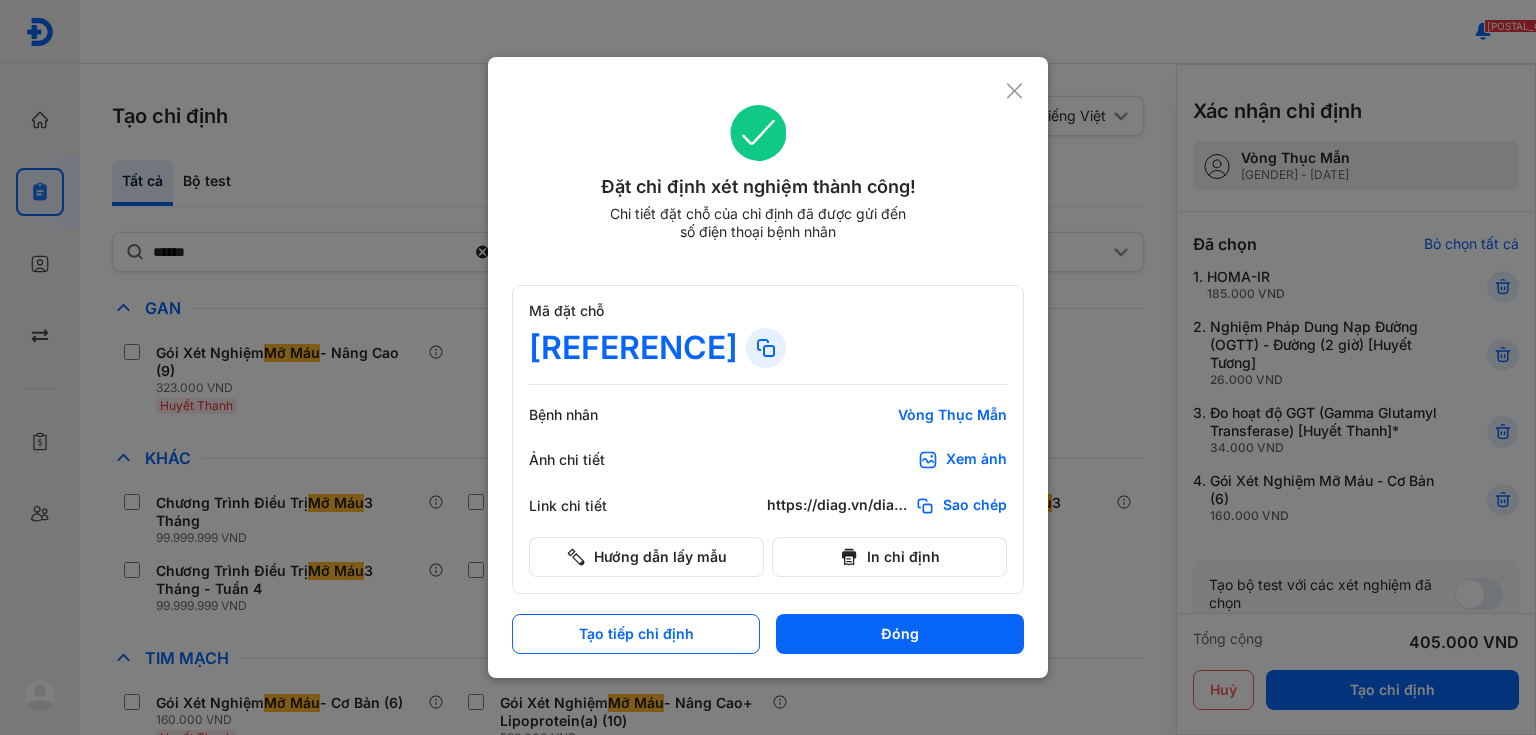 drag, startPoint x: 1009, startPoint y: 83, endPoint x: 917, endPoint y: 84, distance: 92.00543 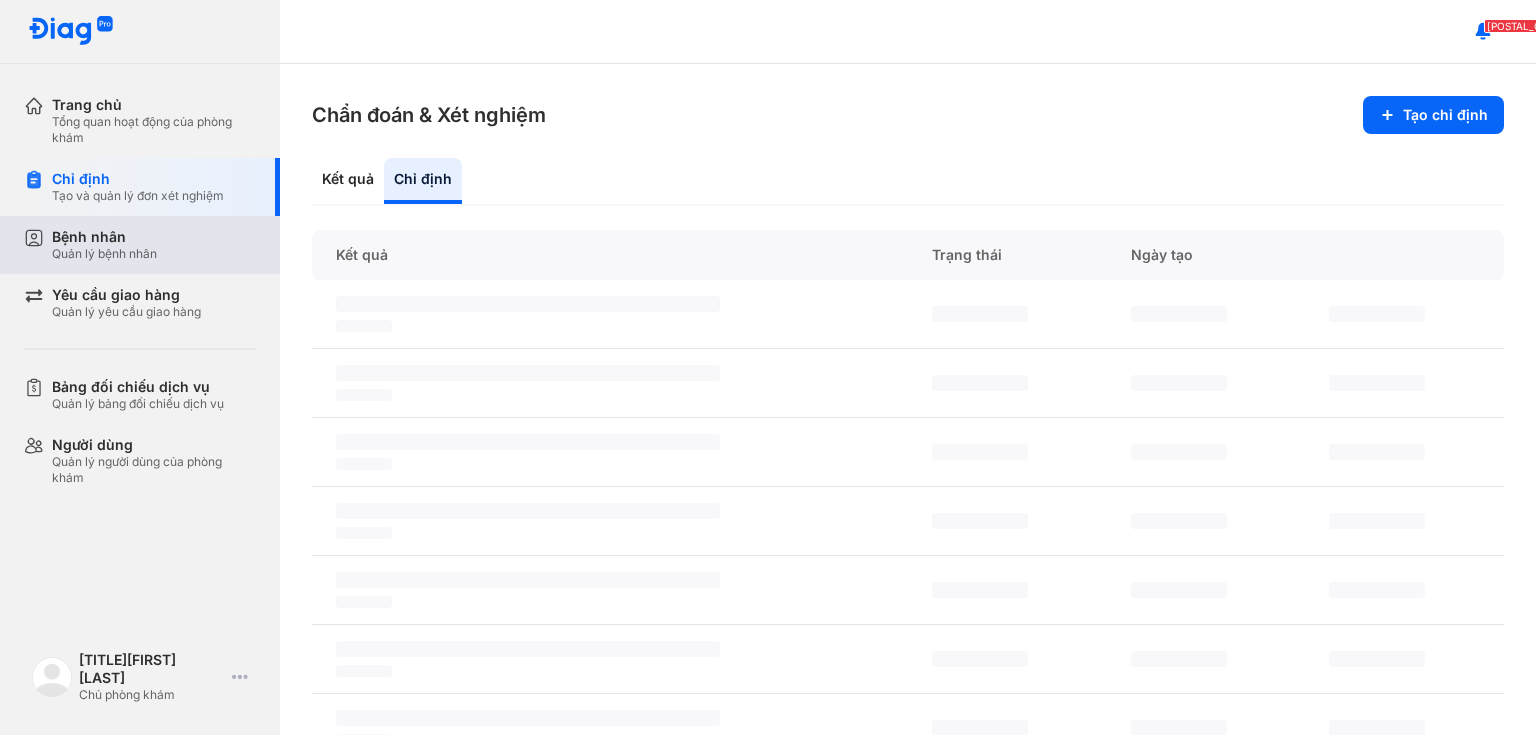 click on "Quản lý bệnh nhân" at bounding box center [104, 254] 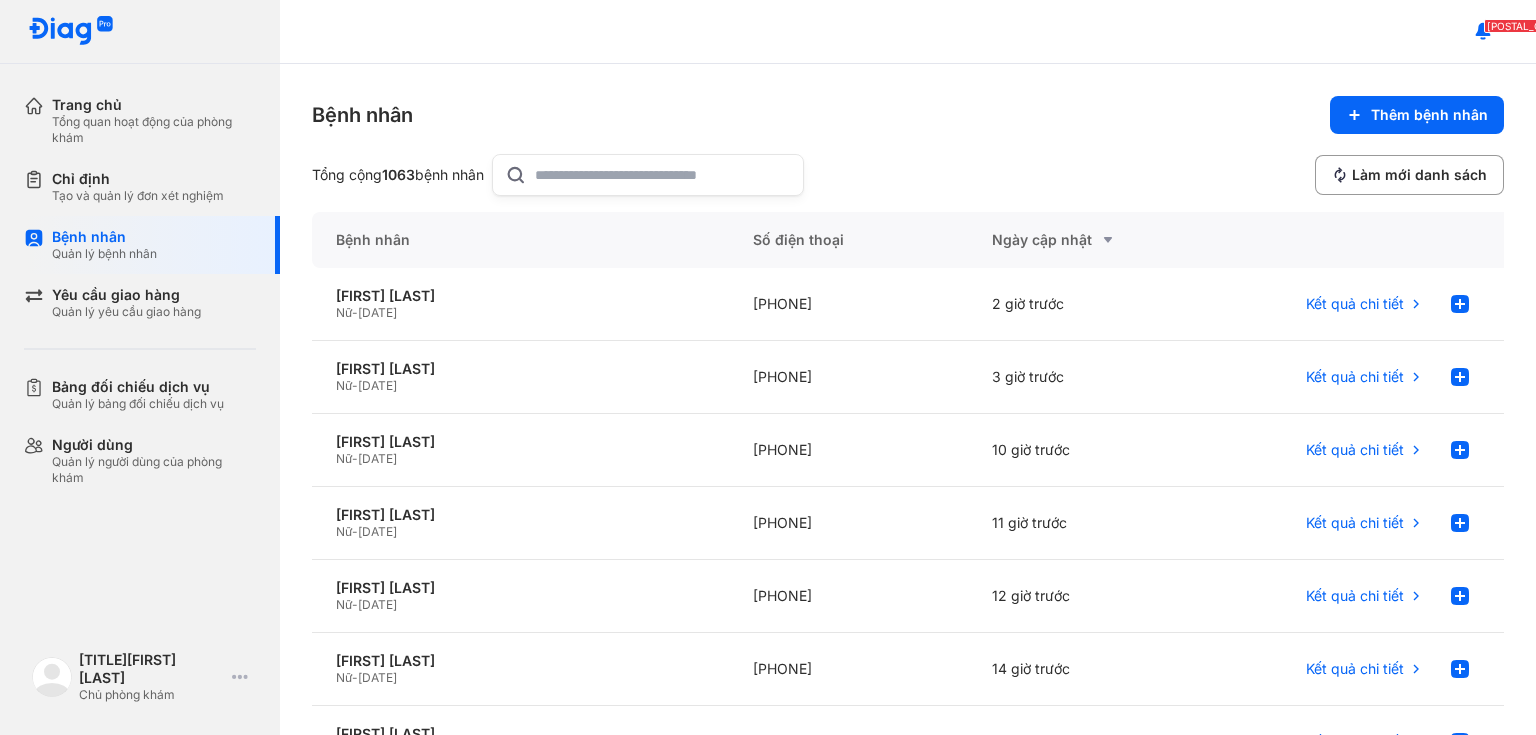 click 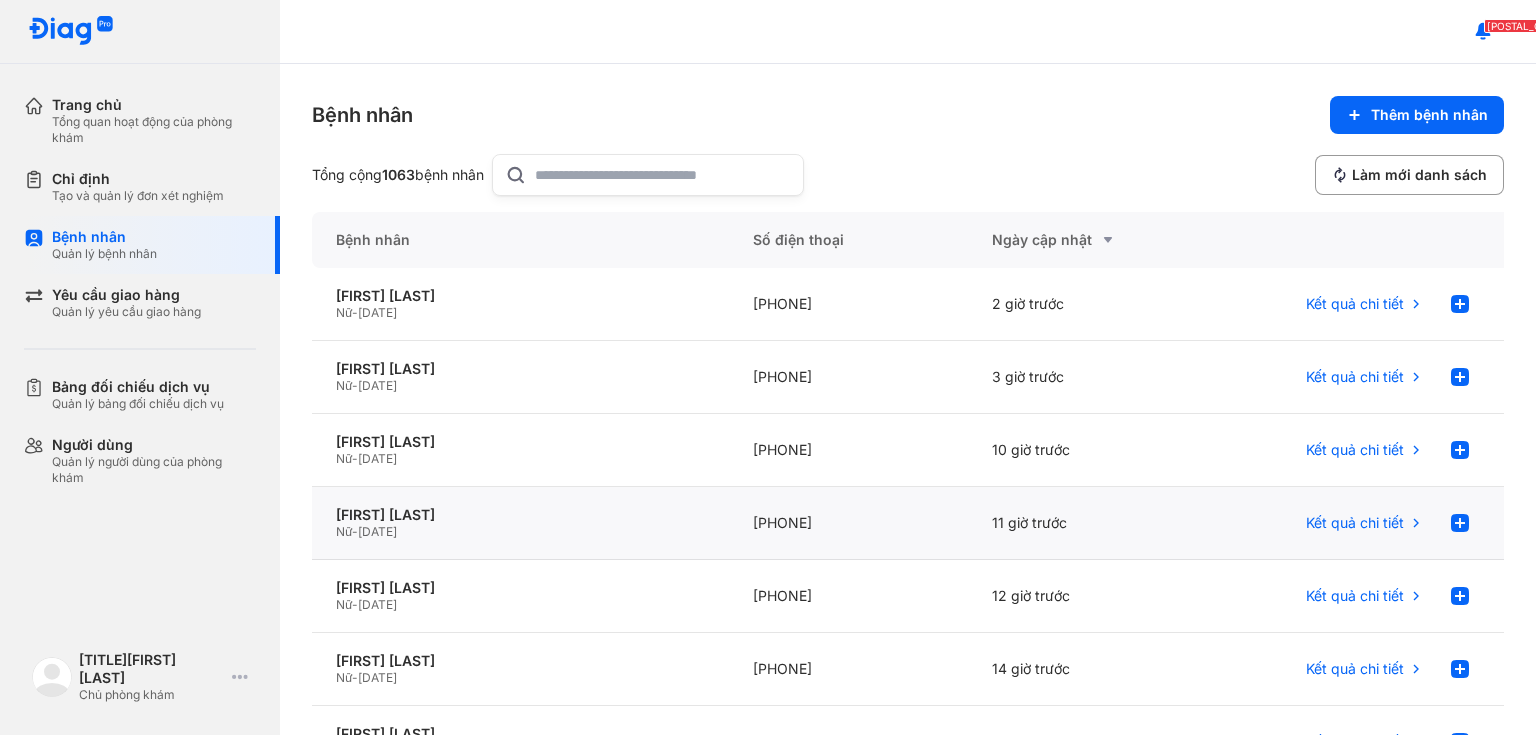 click on "HUỲNH NGÔ KIM PHƯƠNG Nữ  -  26/08/1996" 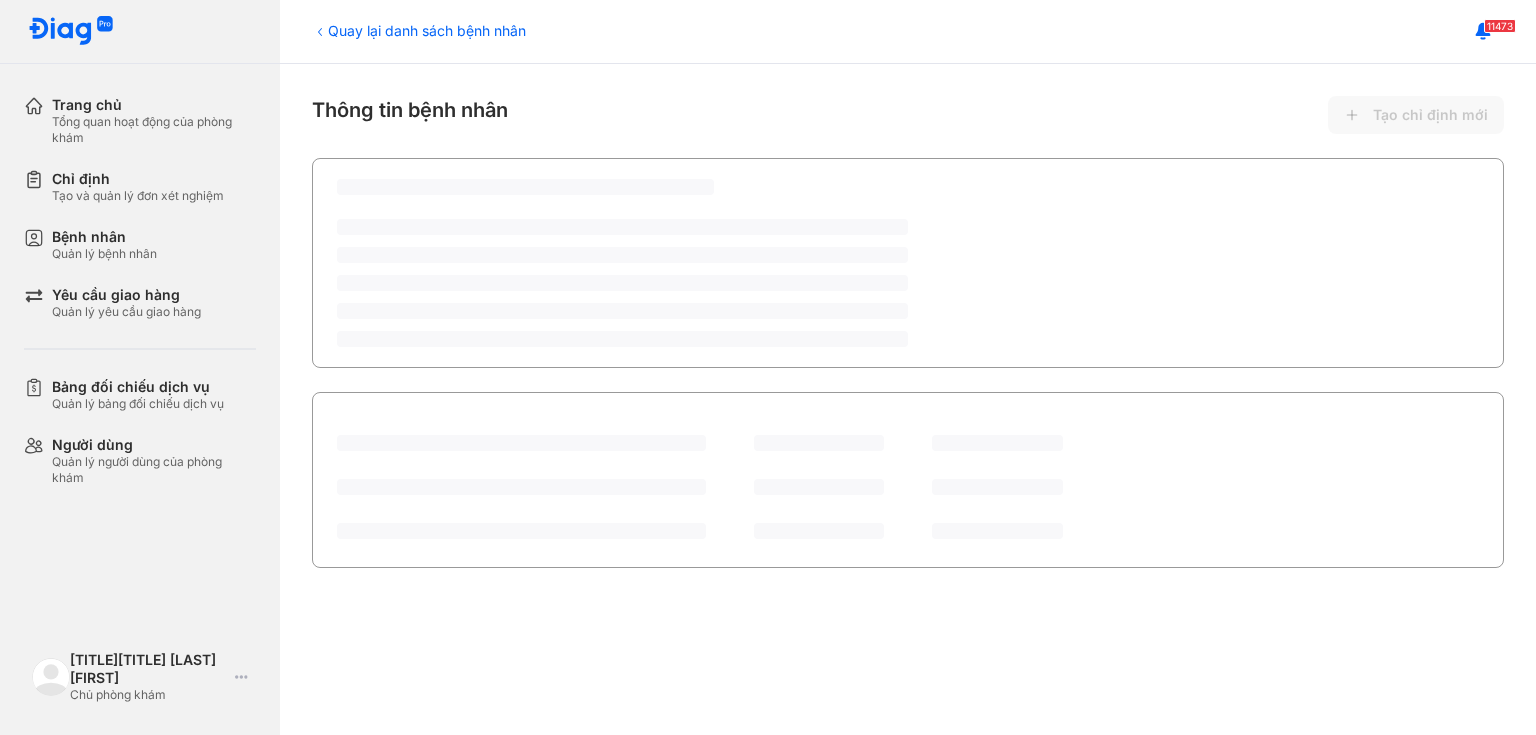 scroll, scrollTop: 0, scrollLeft: 0, axis: both 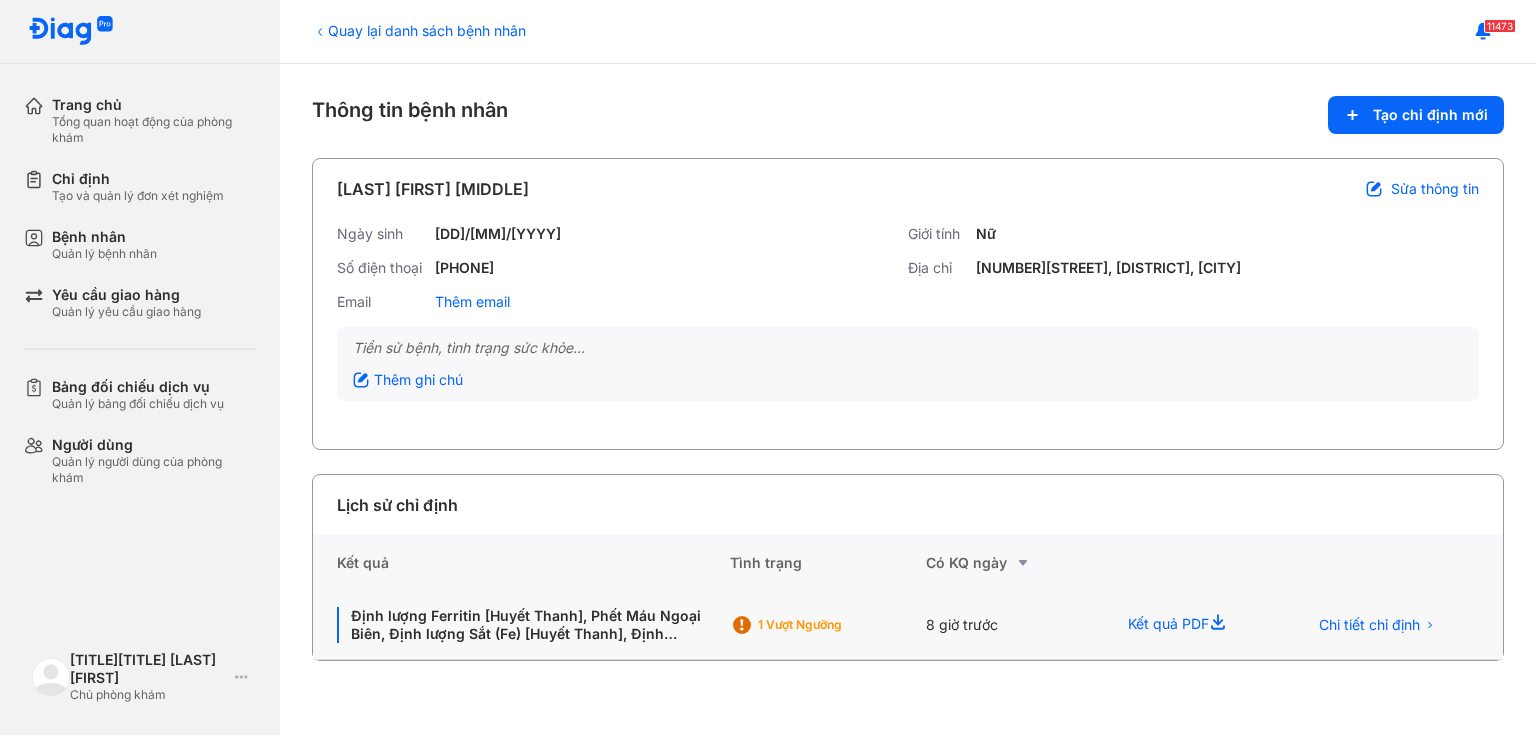click on "Định lượng Ferritin [Huyết Thanh], Phết Máu Ngoại Biên, Định lượng Sắt (Fe) [Huyết Thanh], Định lượng Transferin [Huyết Thanh]" 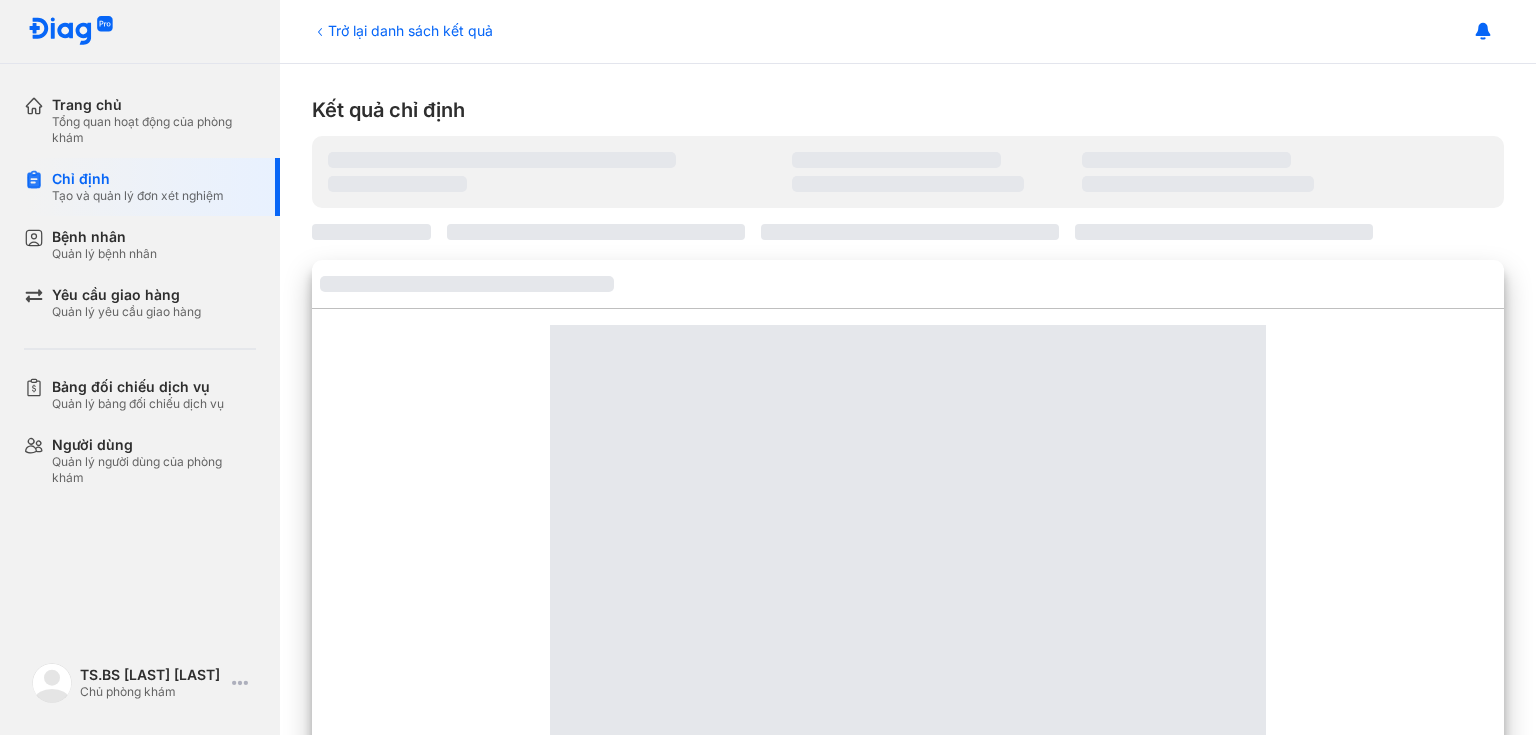 scroll, scrollTop: 0, scrollLeft: 0, axis: both 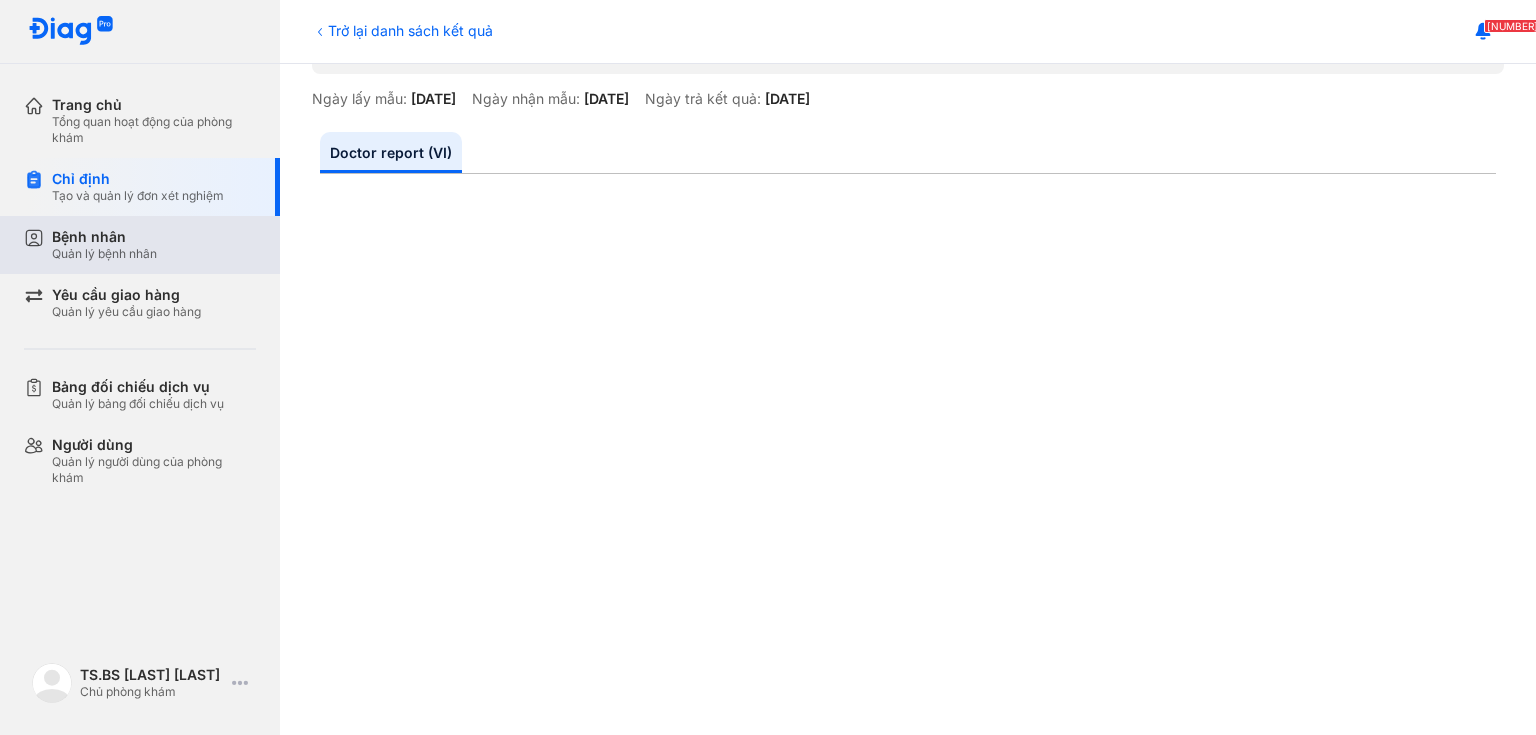 click on "Bệnh nhân" at bounding box center [104, 237] 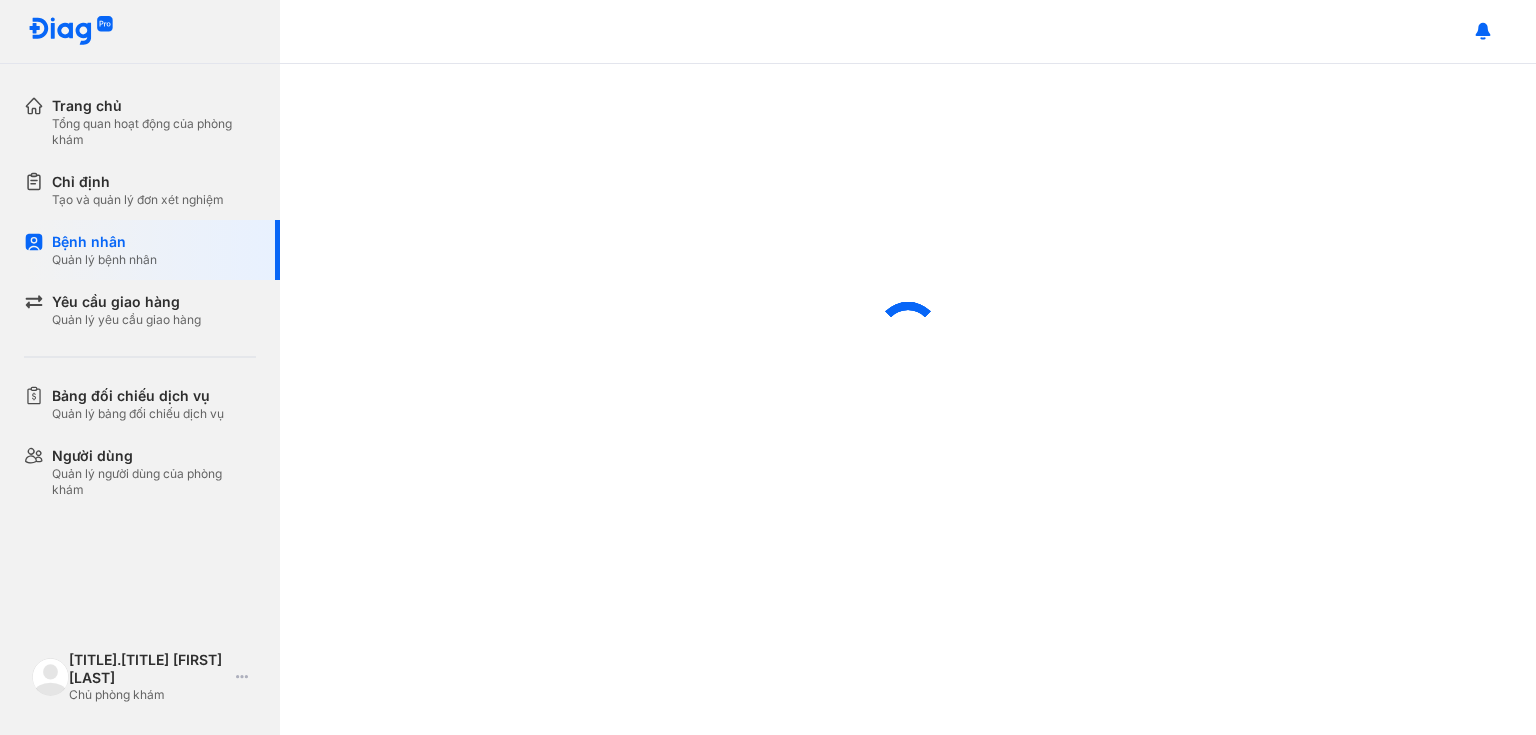 scroll, scrollTop: 0, scrollLeft: 0, axis: both 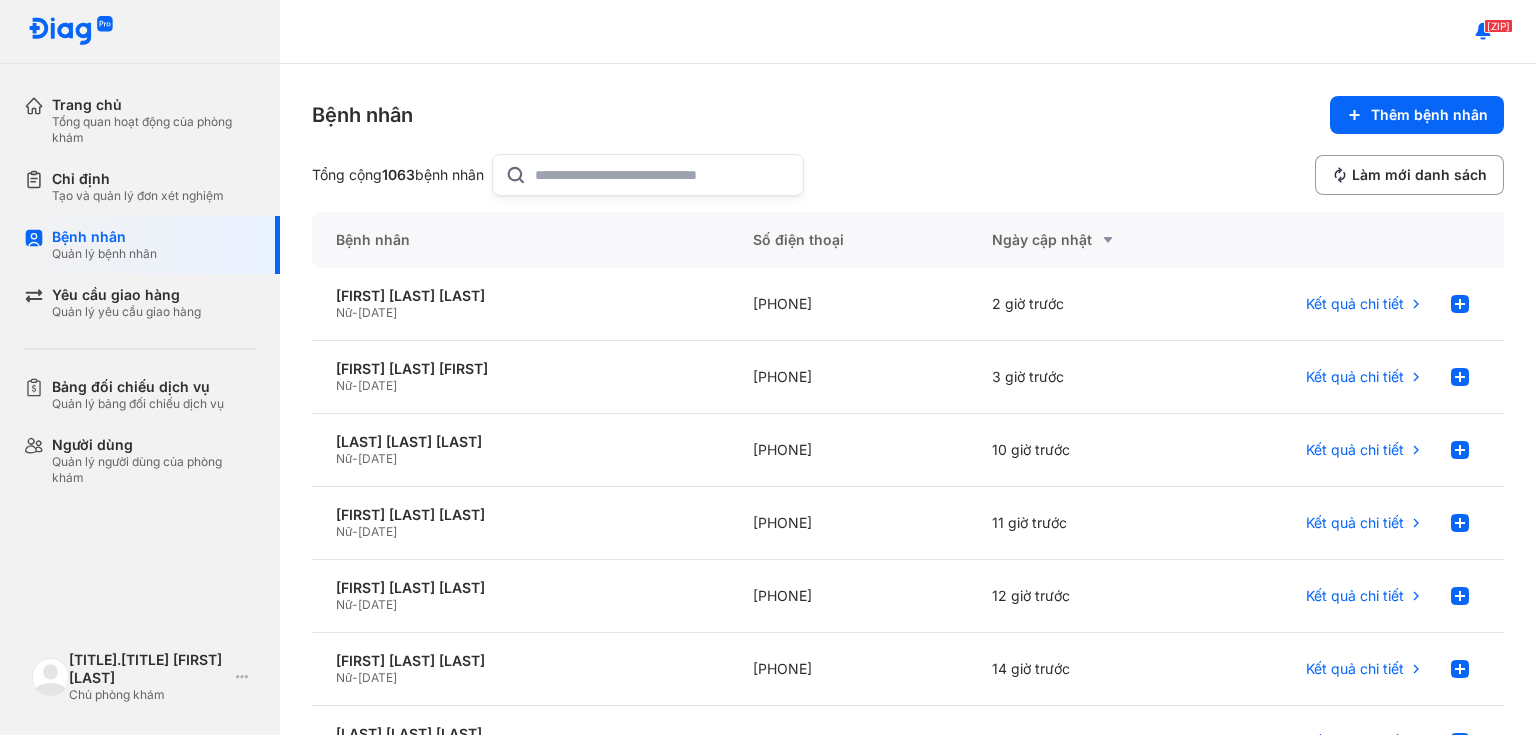 click 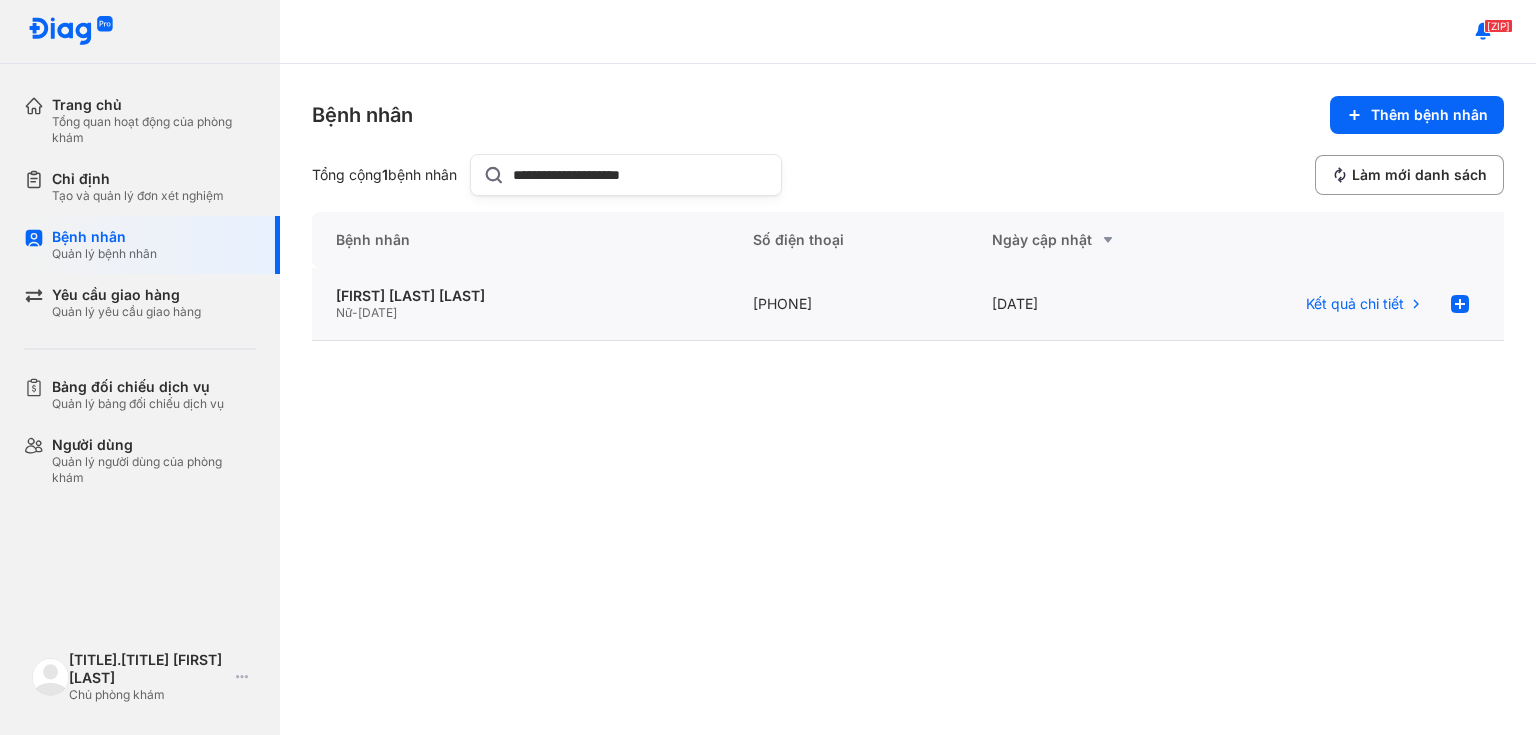 type on "**********" 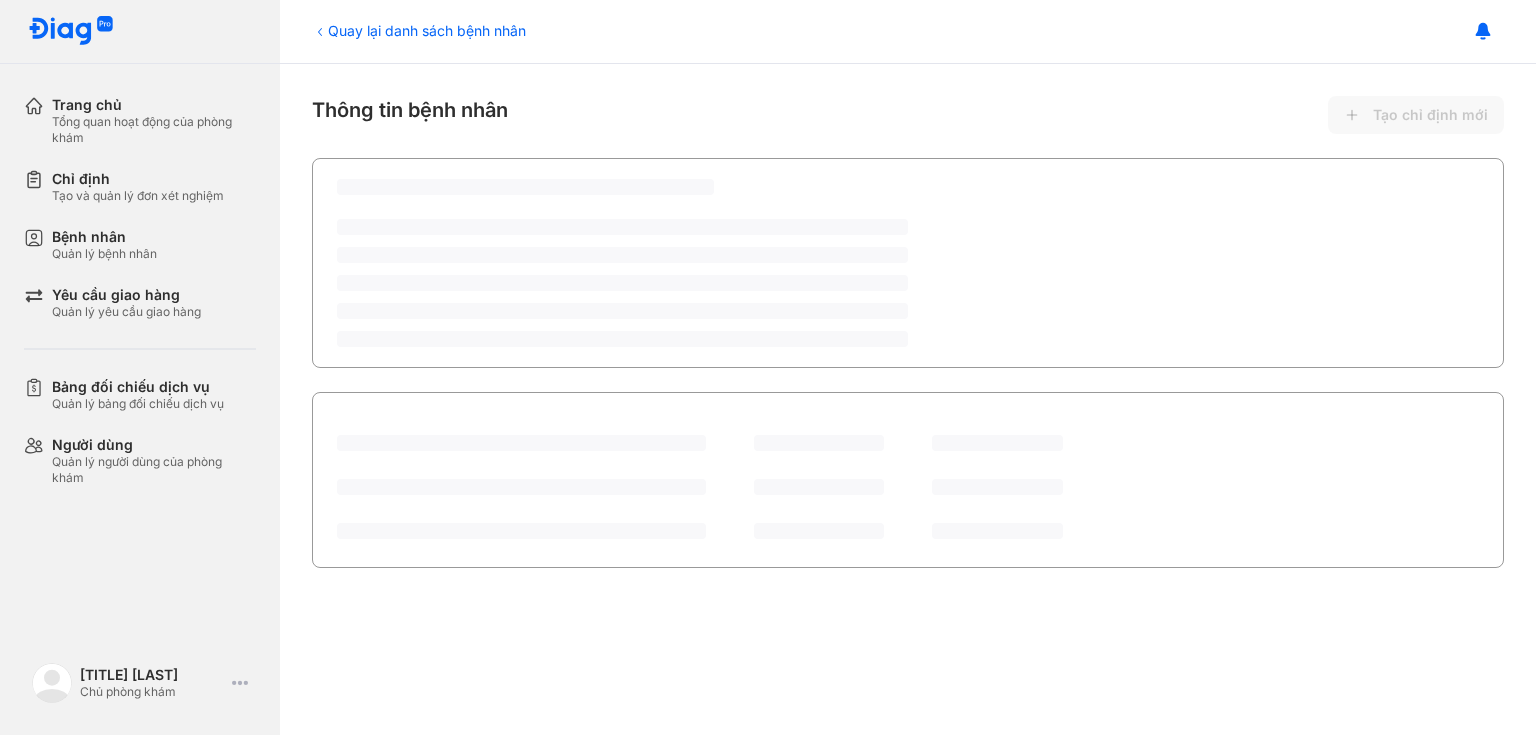 scroll, scrollTop: 0, scrollLeft: 0, axis: both 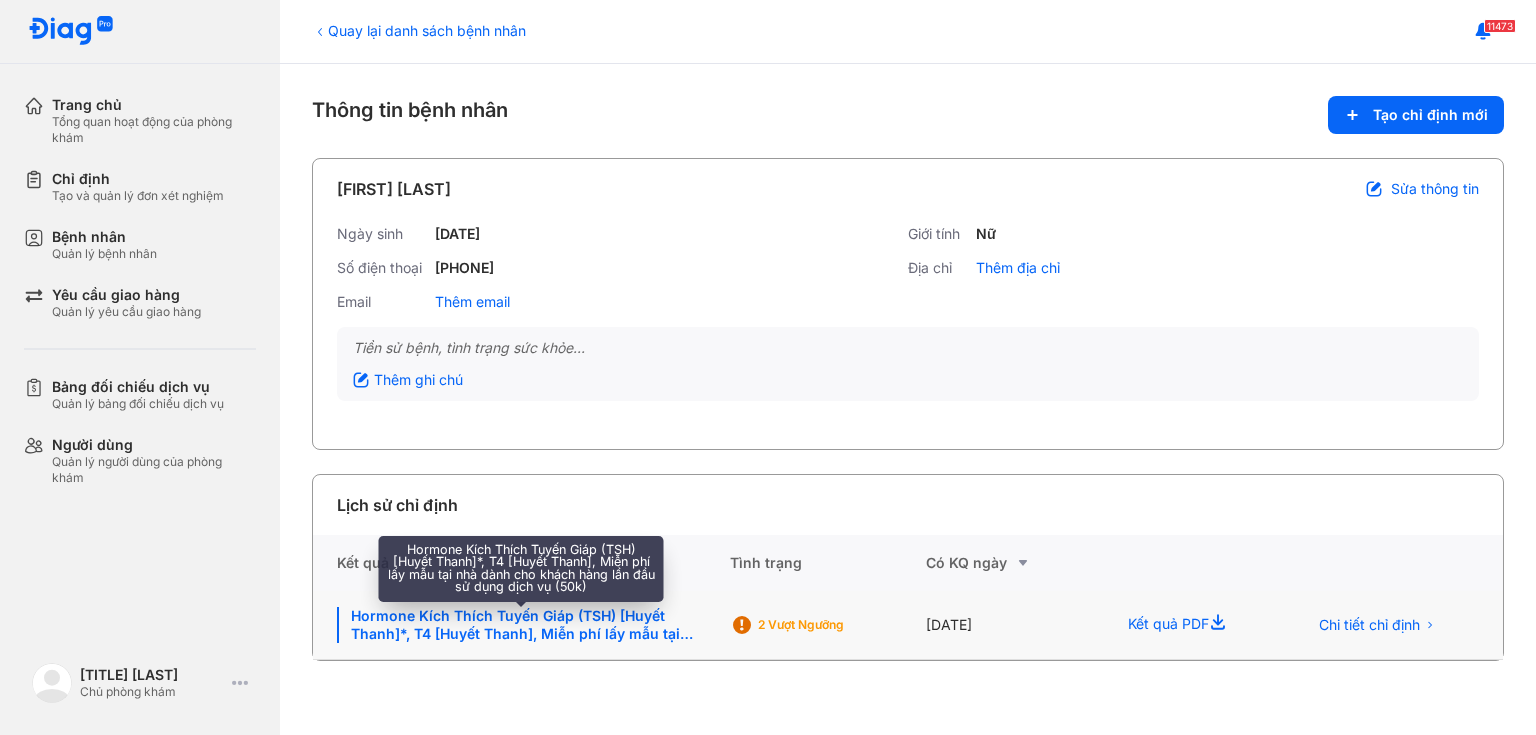 click on "Hormone Kích Thích Tuyến Giáp (TSH) [Huyết Thanh]*, T4 [Huyết Thanh], Miễn phí lấy mẫu tại nhà dành cho khách hàng lần đầu sử dụng dịch vụ ([PRICE])" 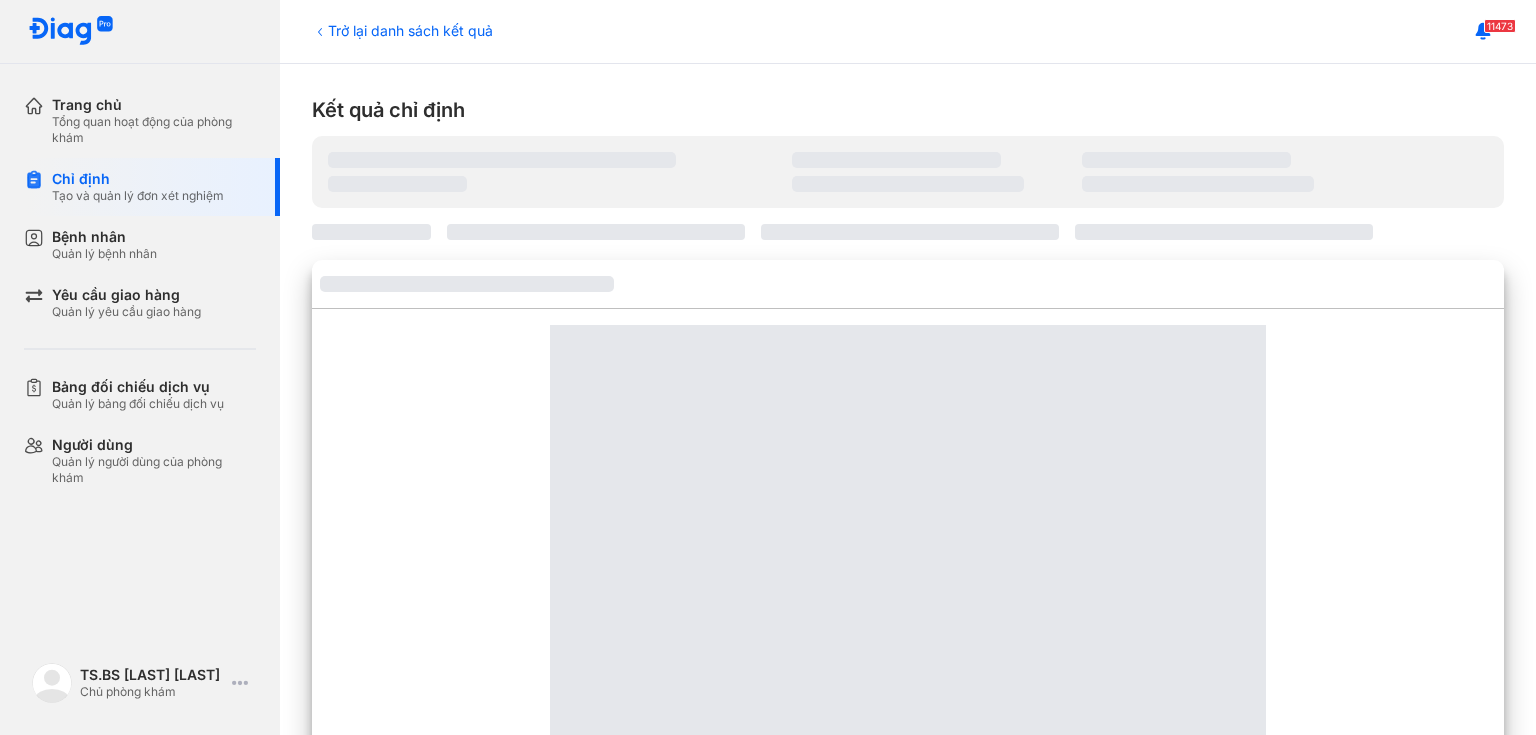 scroll, scrollTop: 0, scrollLeft: 0, axis: both 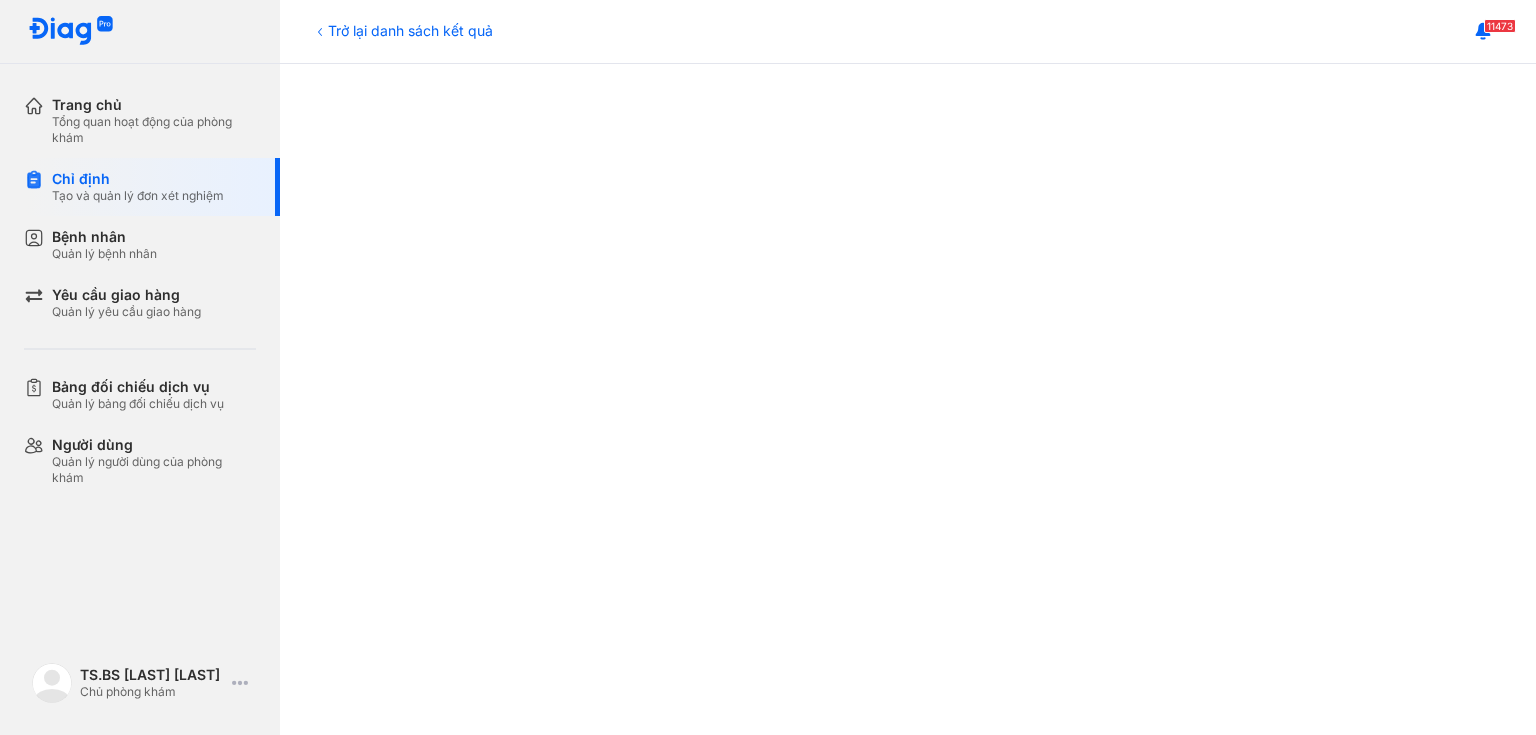 click at bounding box center (908, 690) 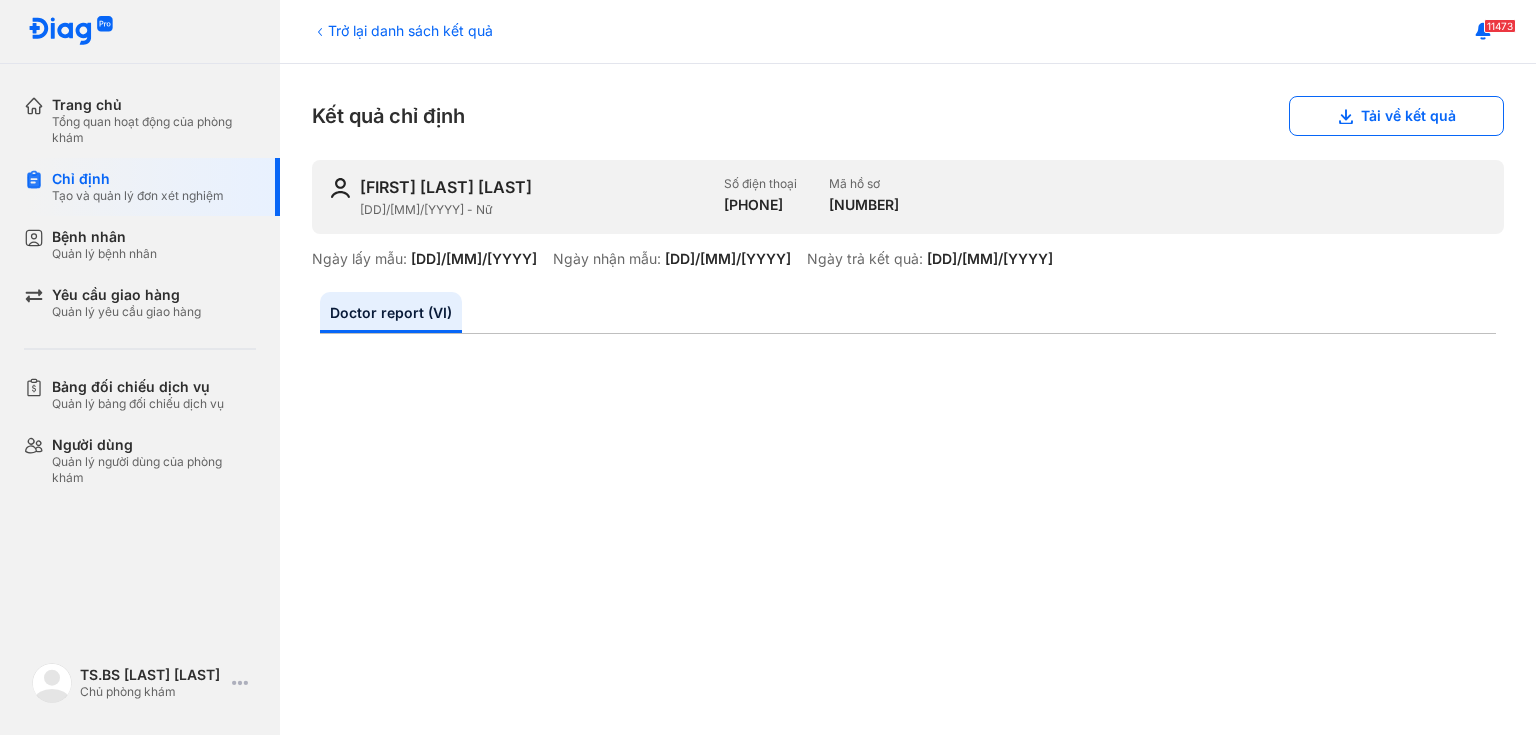 click 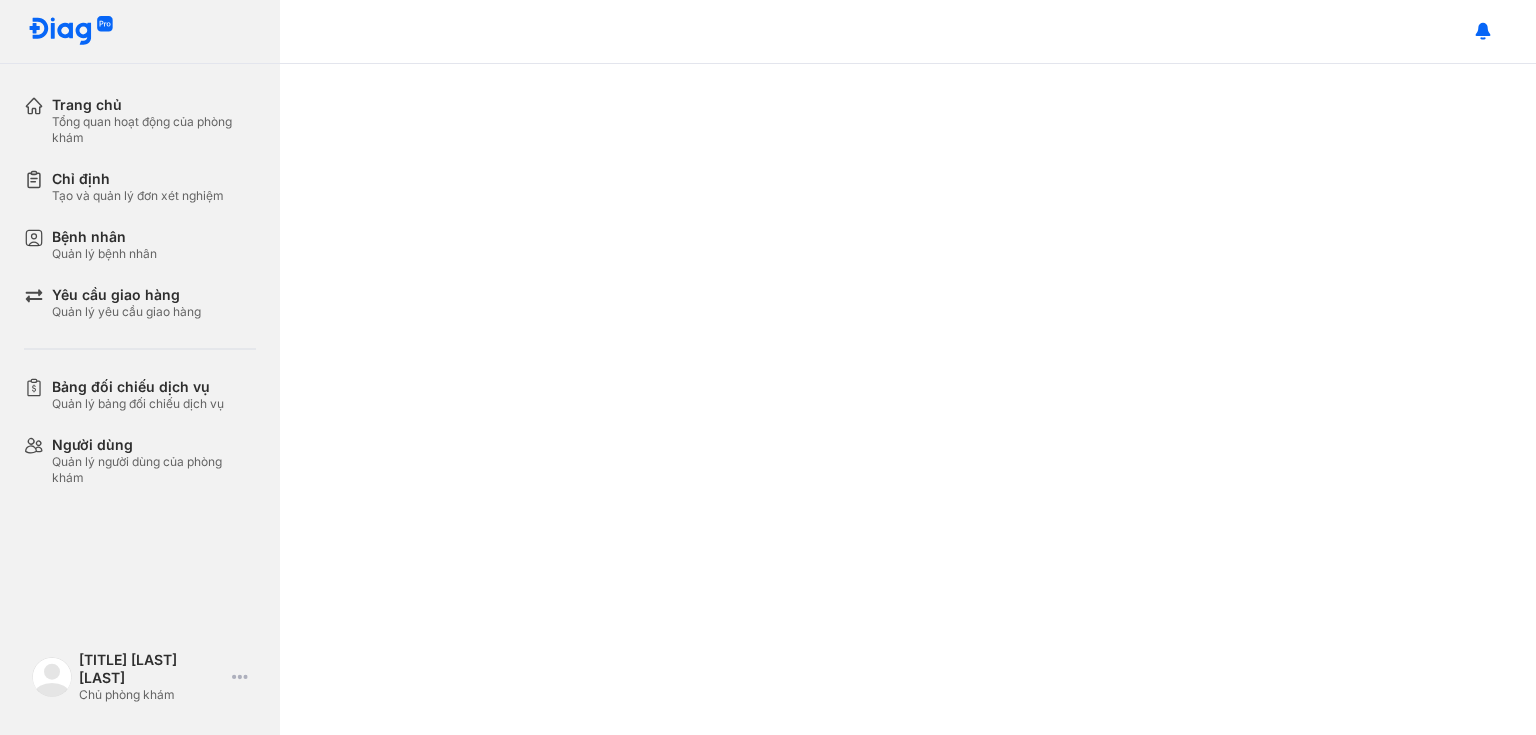 scroll, scrollTop: 0, scrollLeft: 0, axis: both 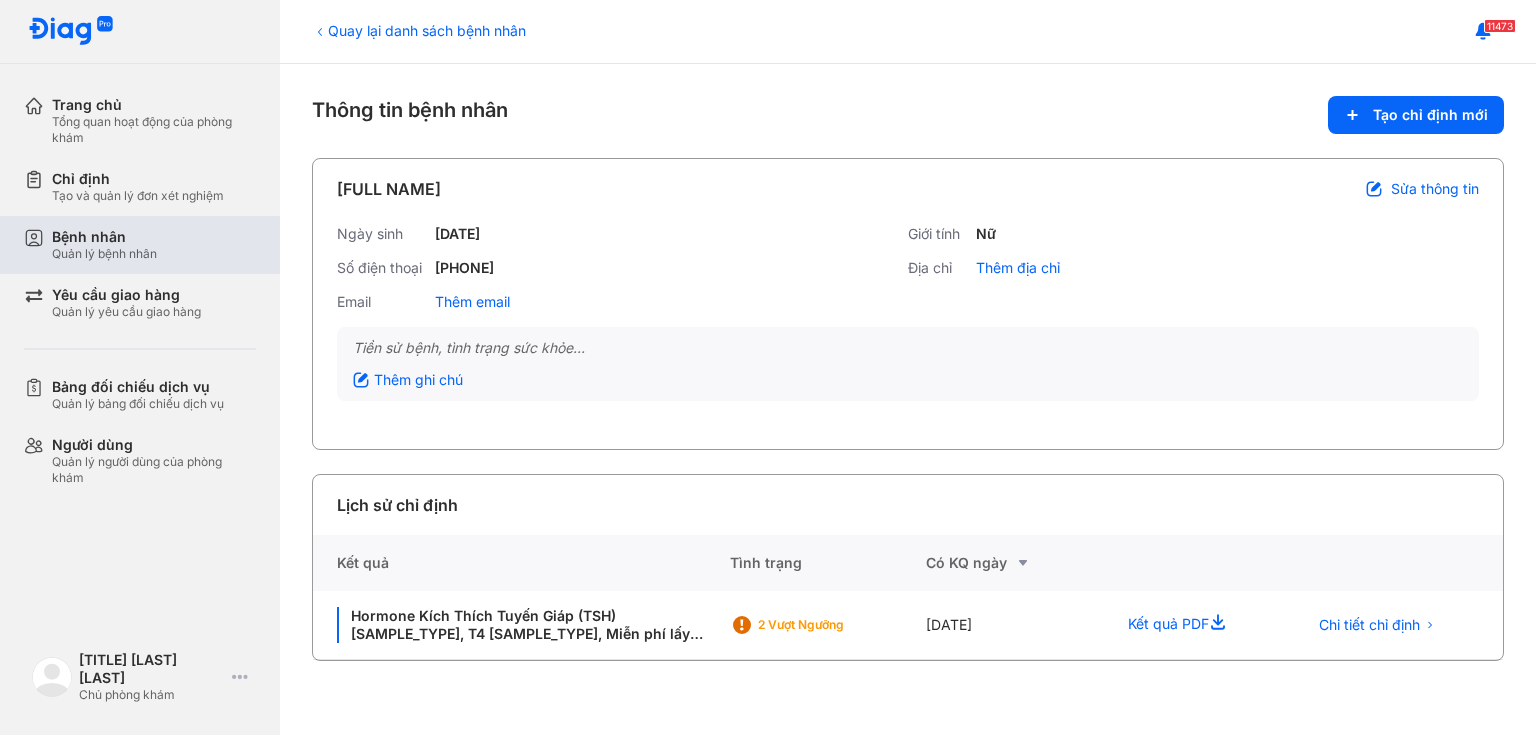 click on "Quản lý bệnh nhân" at bounding box center (104, 254) 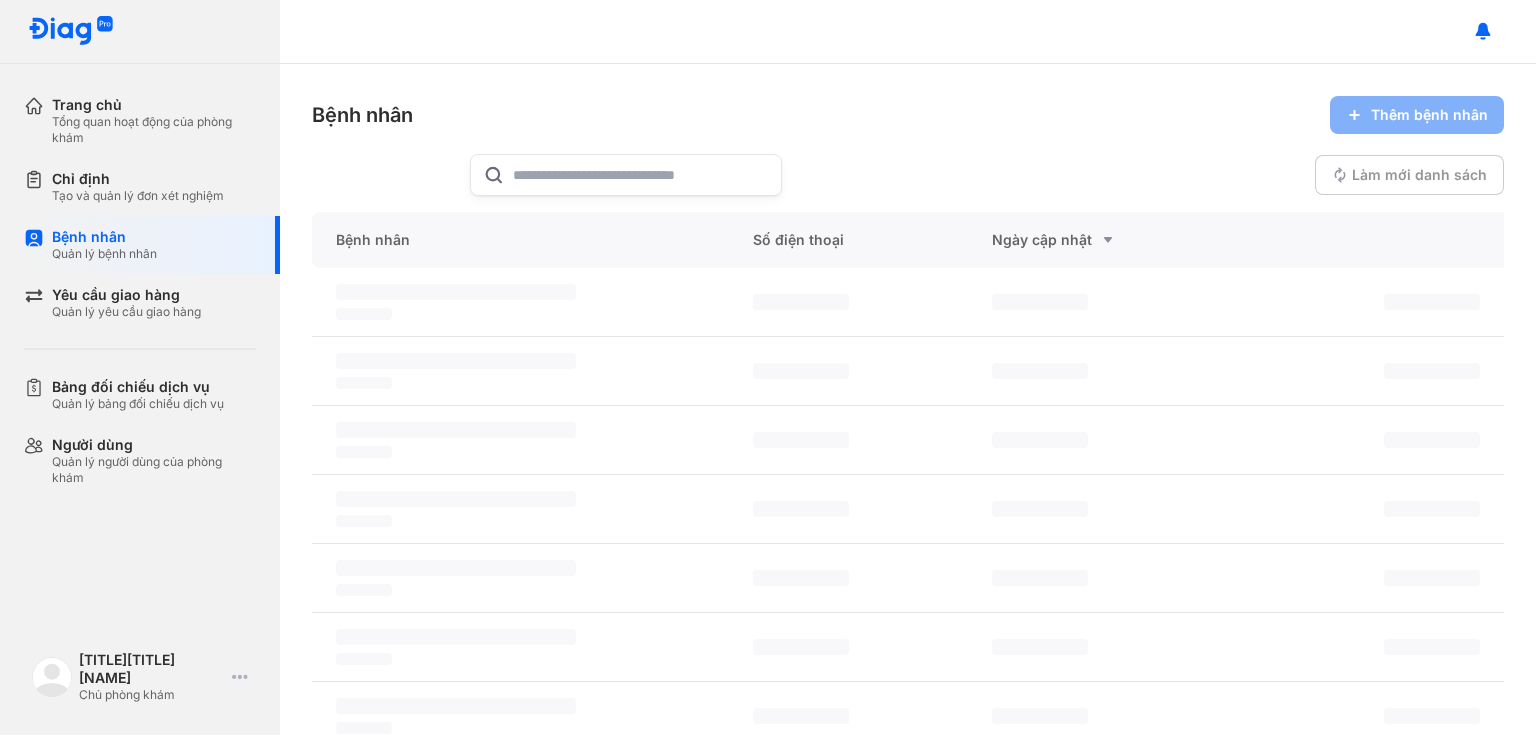 scroll, scrollTop: 0, scrollLeft: 0, axis: both 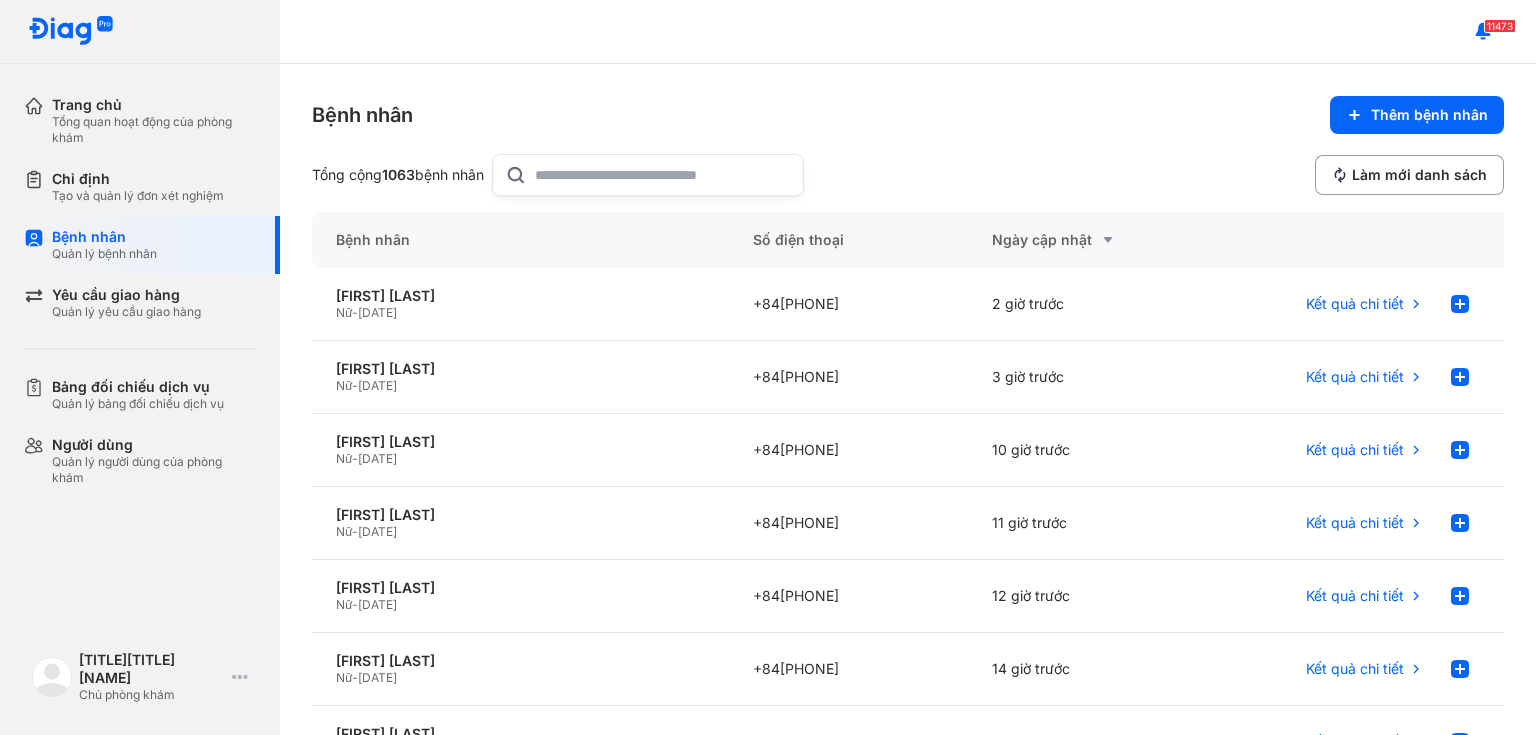 click at bounding box center [648, 175] 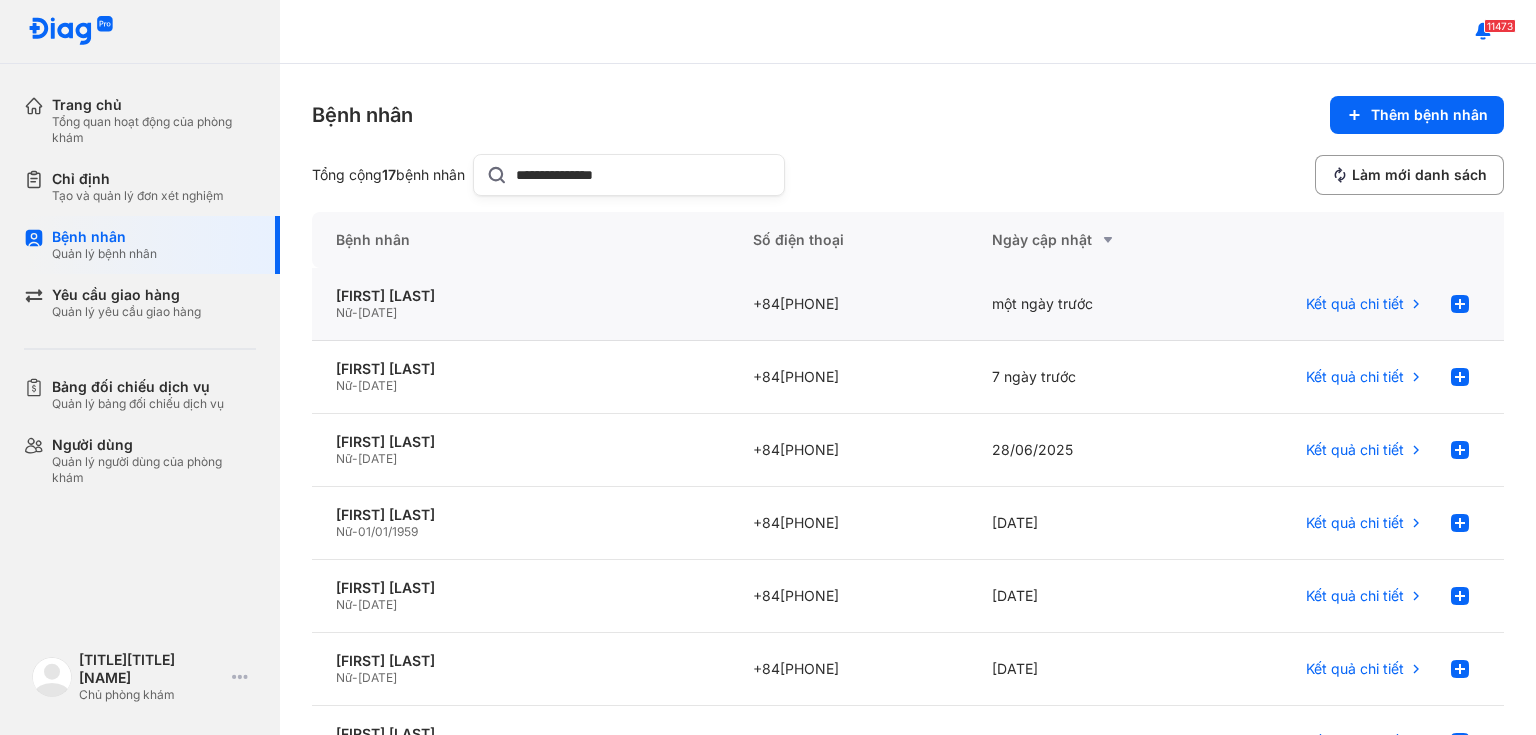 type on "**********" 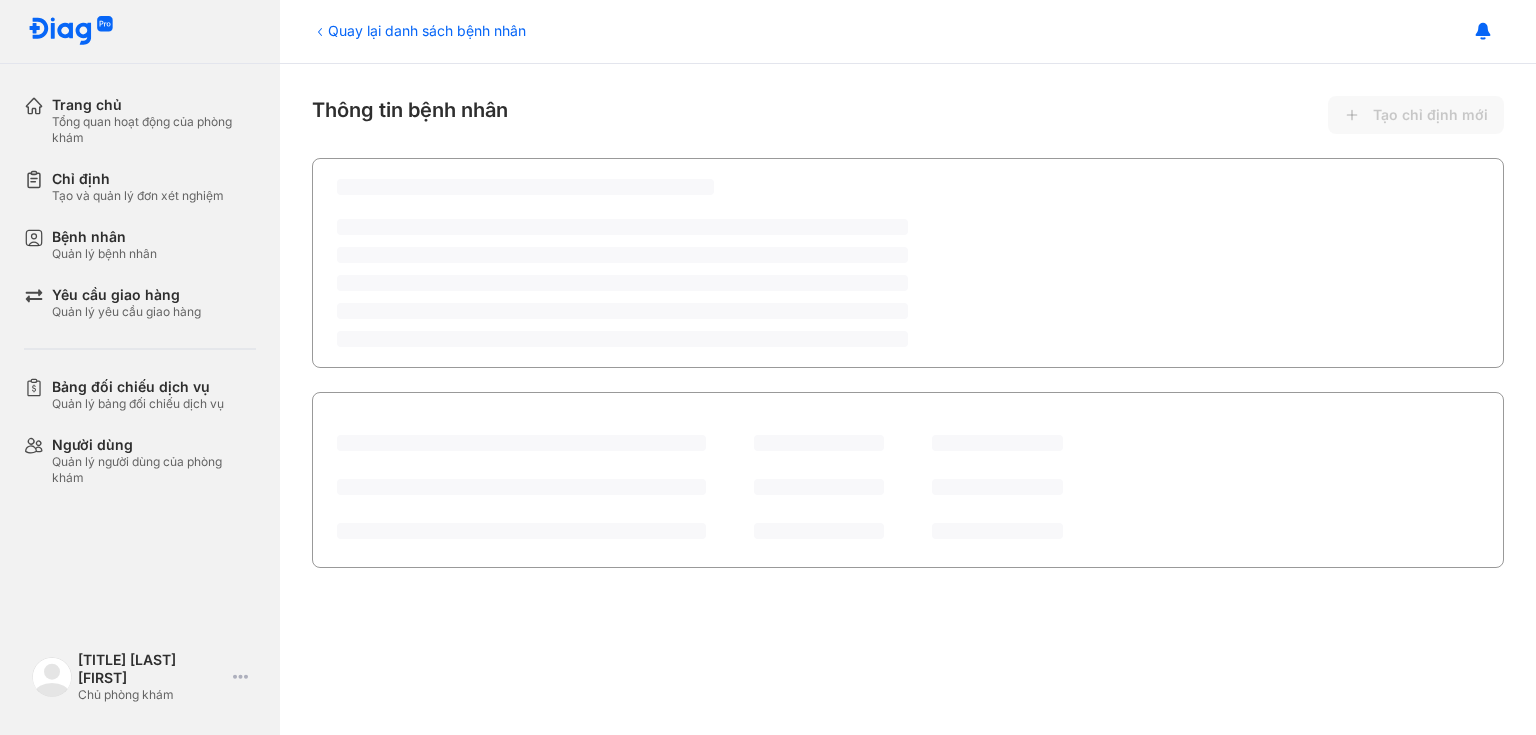 scroll, scrollTop: 0, scrollLeft: 0, axis: both 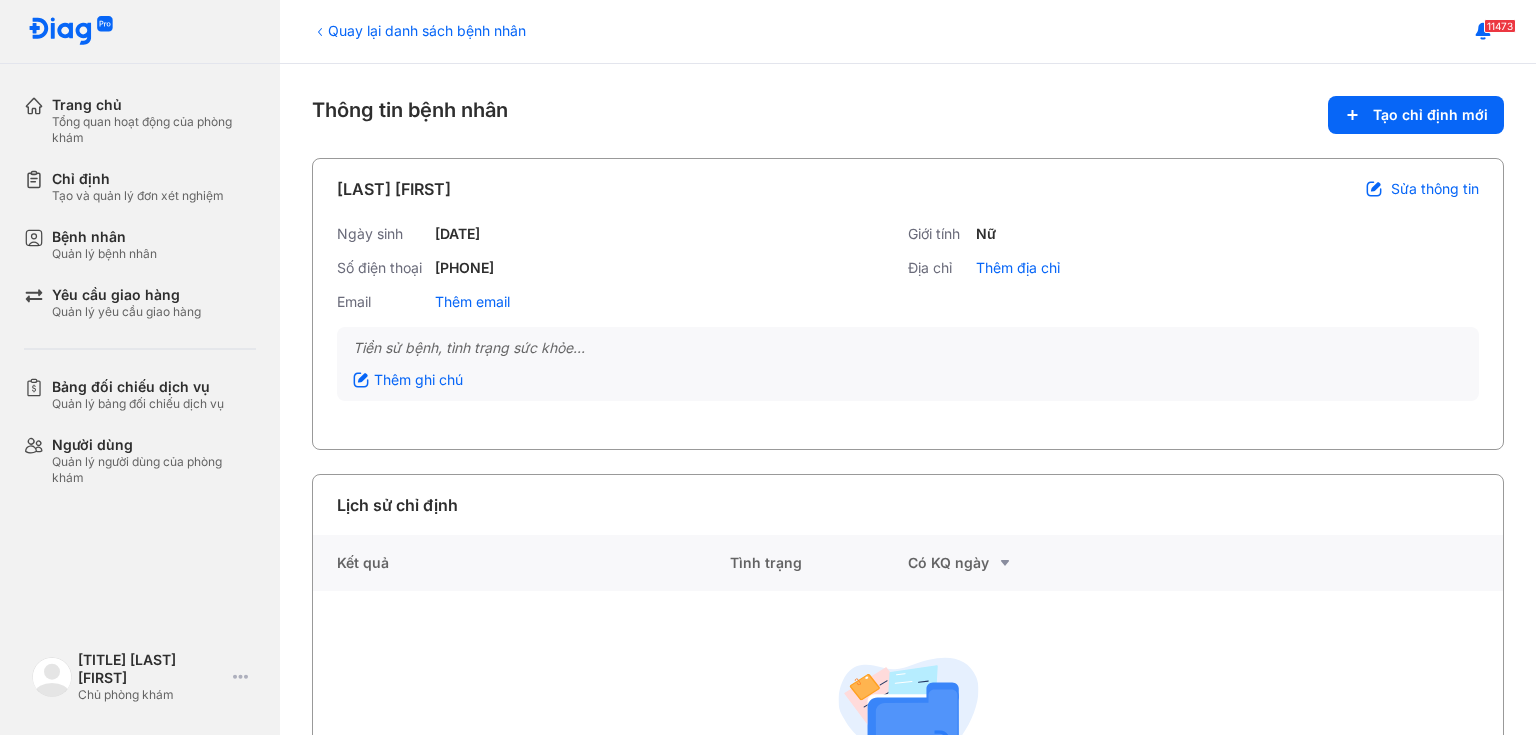 click 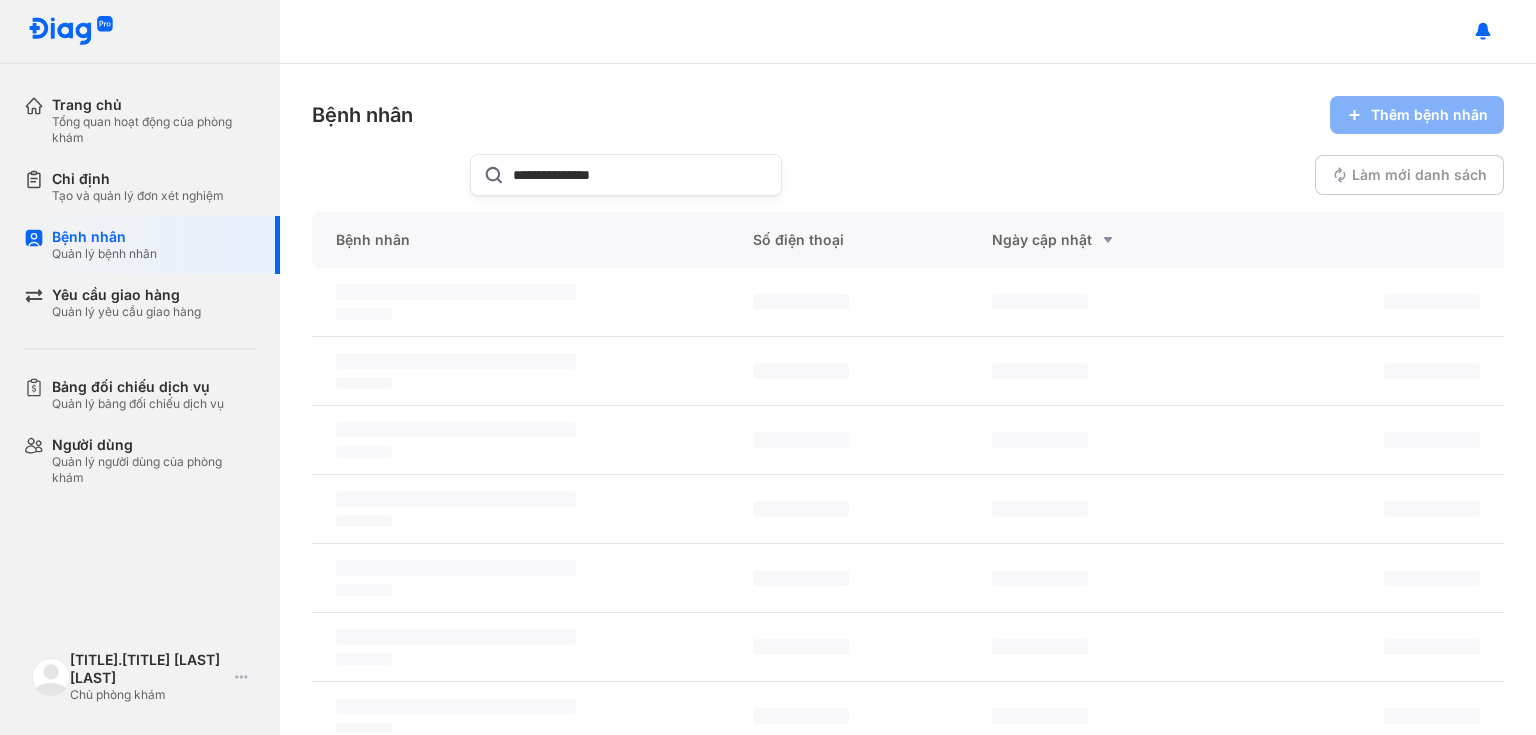scroll, scrollTop: 0, scrollLeft: 0, axis: both 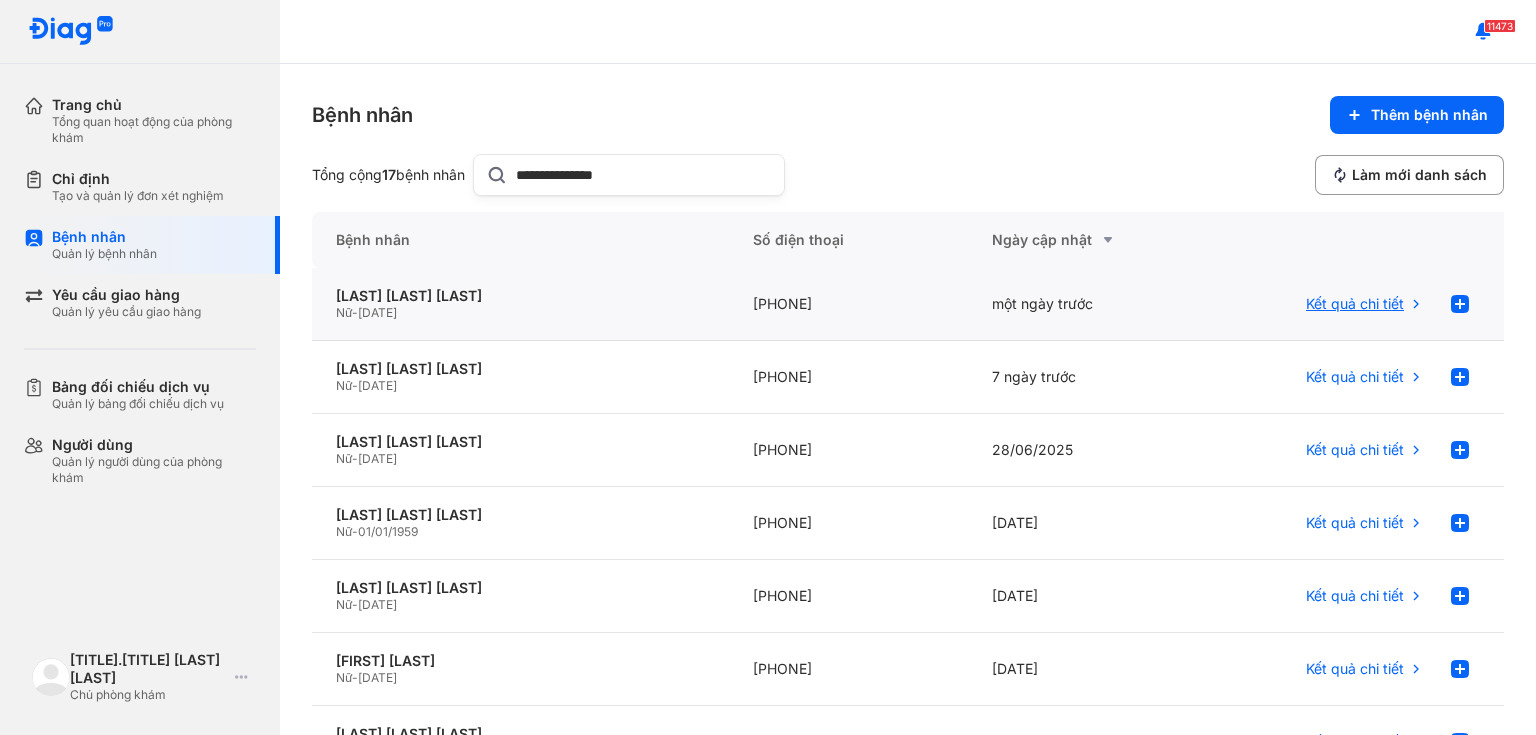 click on "Kết quả chi tiết" at bounding box center (1355, 304) 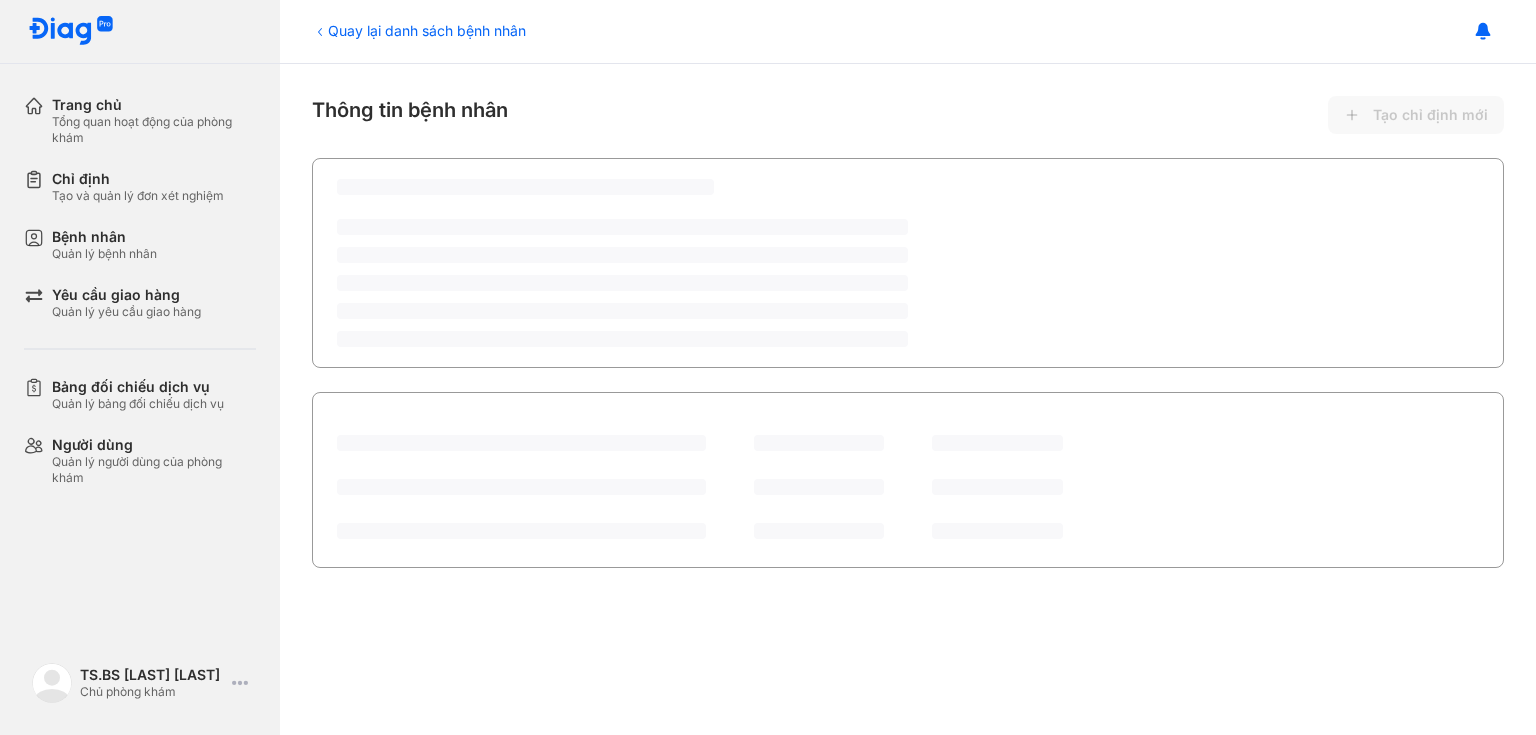 scroll, scrollTop: 0, scrollLeft: 0, axis: both 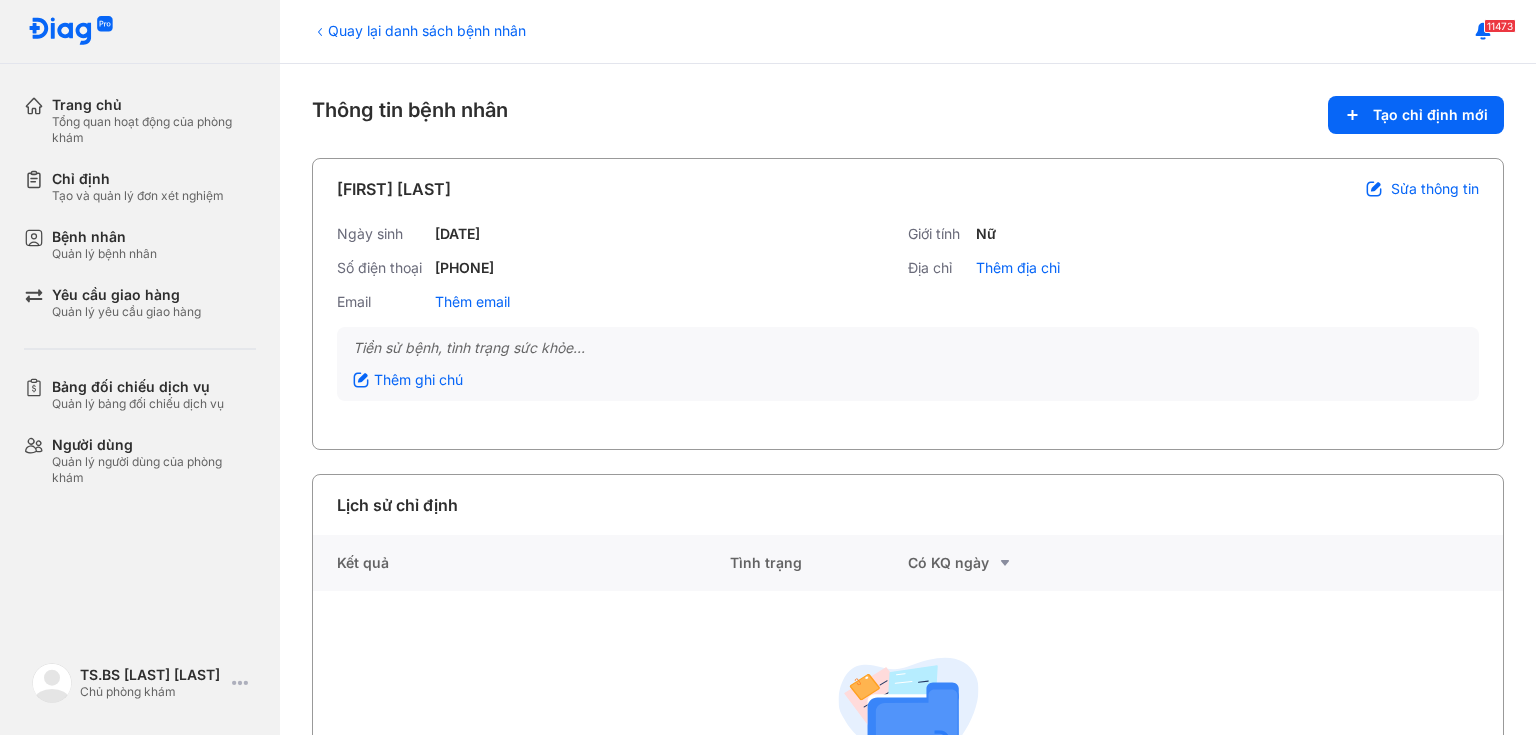 drag, startPoint x: 521, startPoint y: 196, endPoint x: 315, endPoint y: 203, distance: 206.1189 